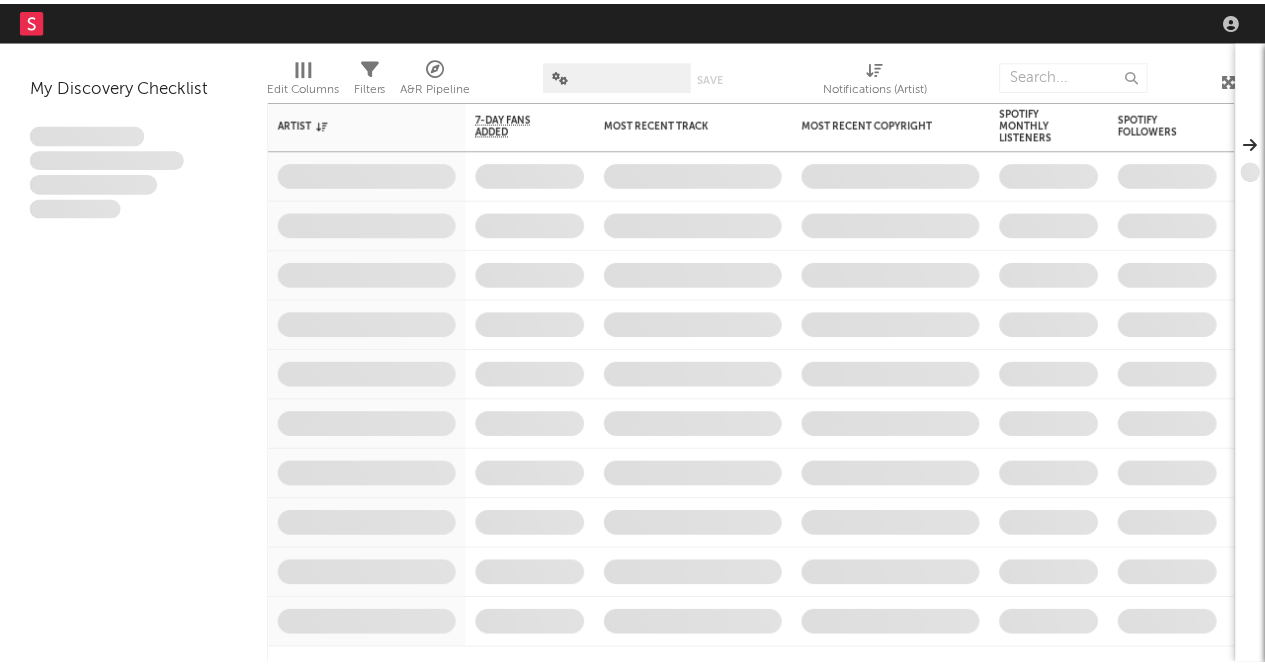scroll, scrollTop: 0, scrollLeft: 0, axis: both 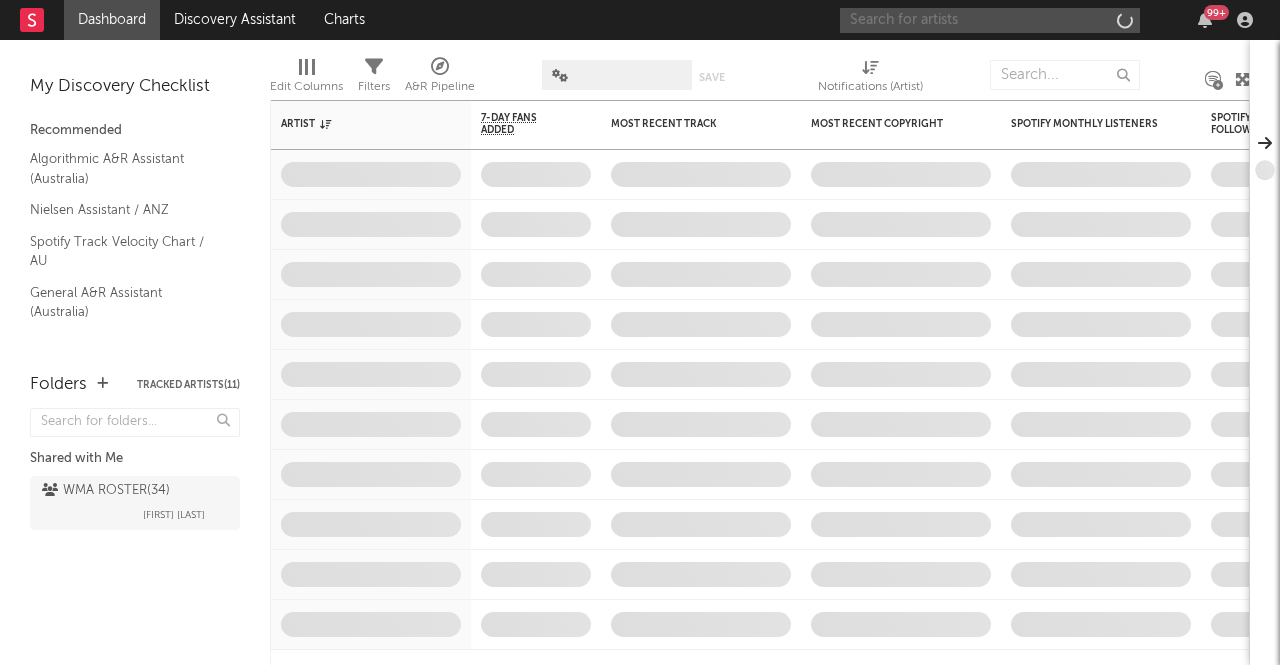 click at bounding box center (990, 20) 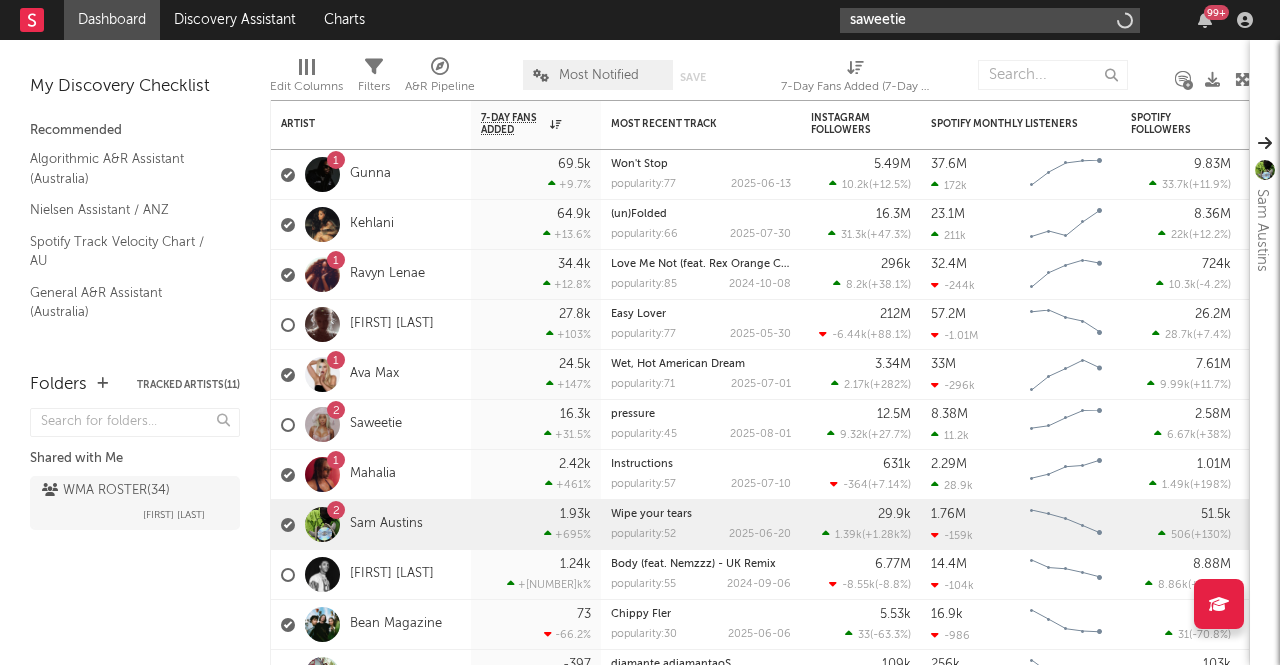 type on "saweetie" 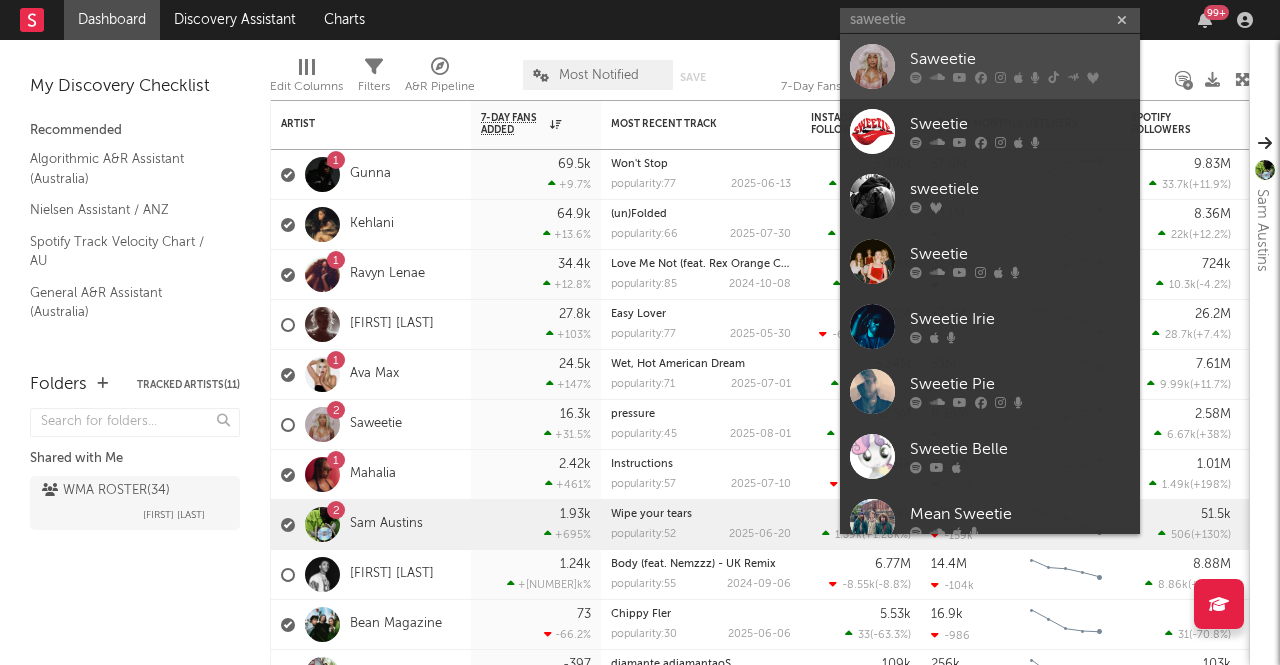 click at bounding box center [872, 66] 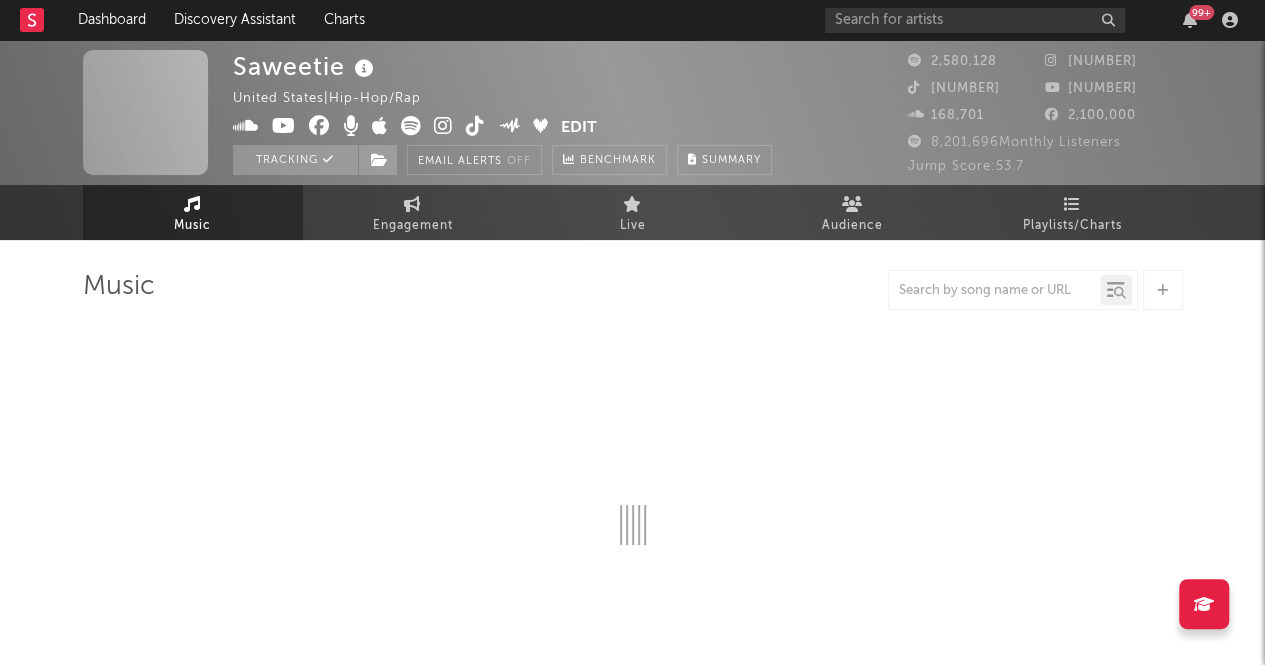click on "Saweetie [COUNTRY]  |  Hip-Hop/Rap Edit Tracking Email Alerts  Off Benchmark Summary" at bounding box center [558, 112] 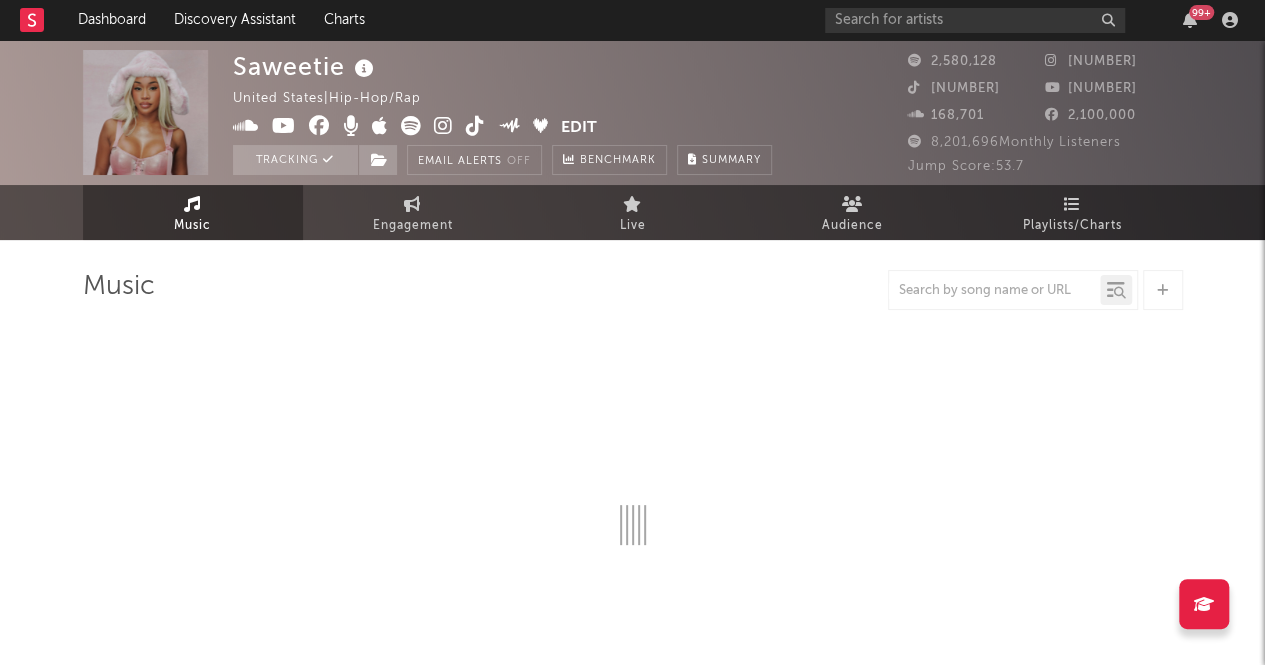 select on "6m" 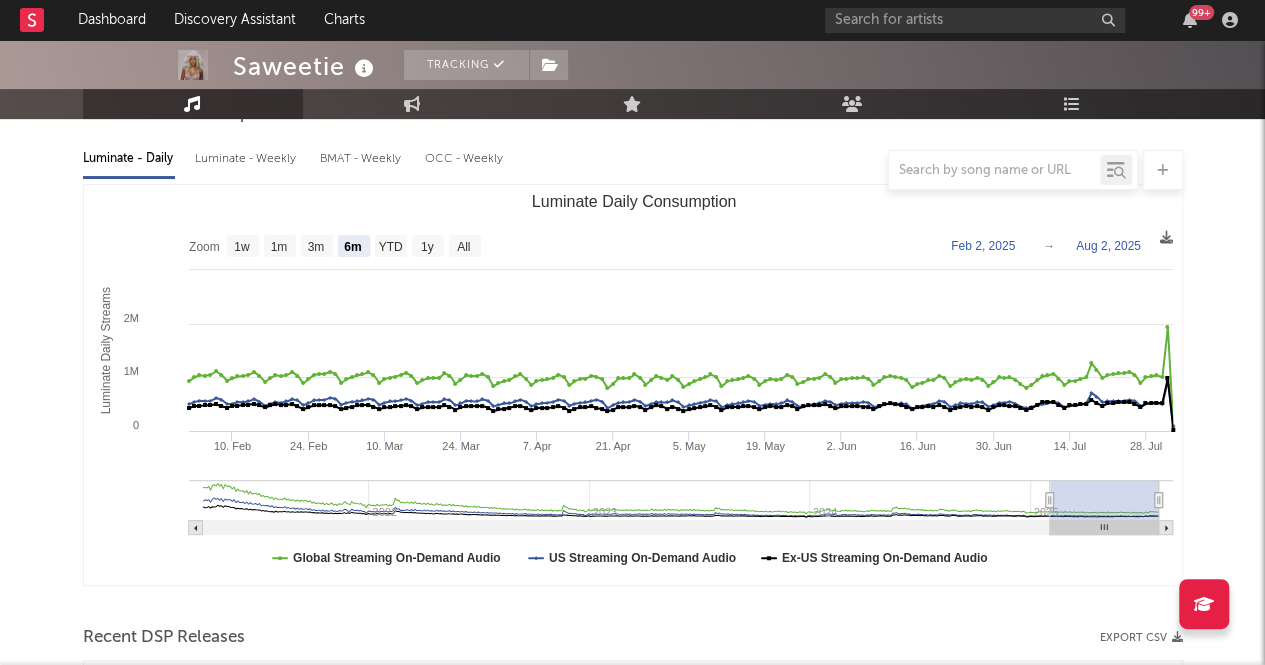 scroll, scrollTop: 0, scrollLeft: 0, axis: both 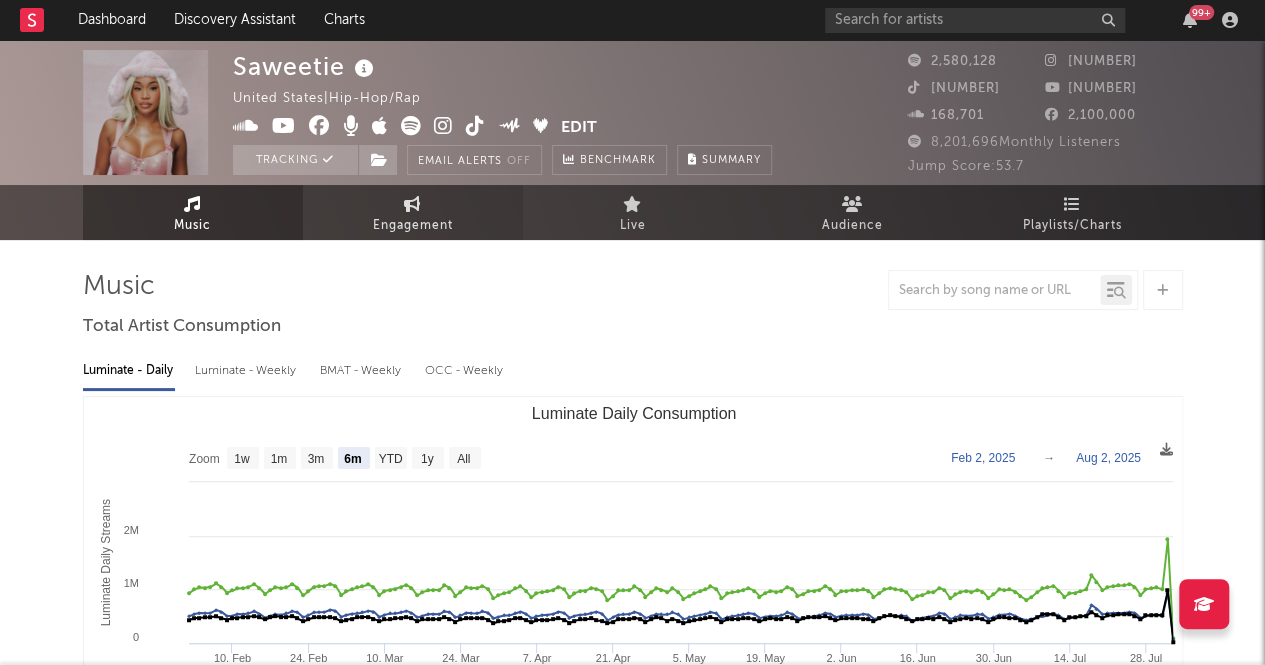 click on "Engagement" at bounding box center [413, 212] 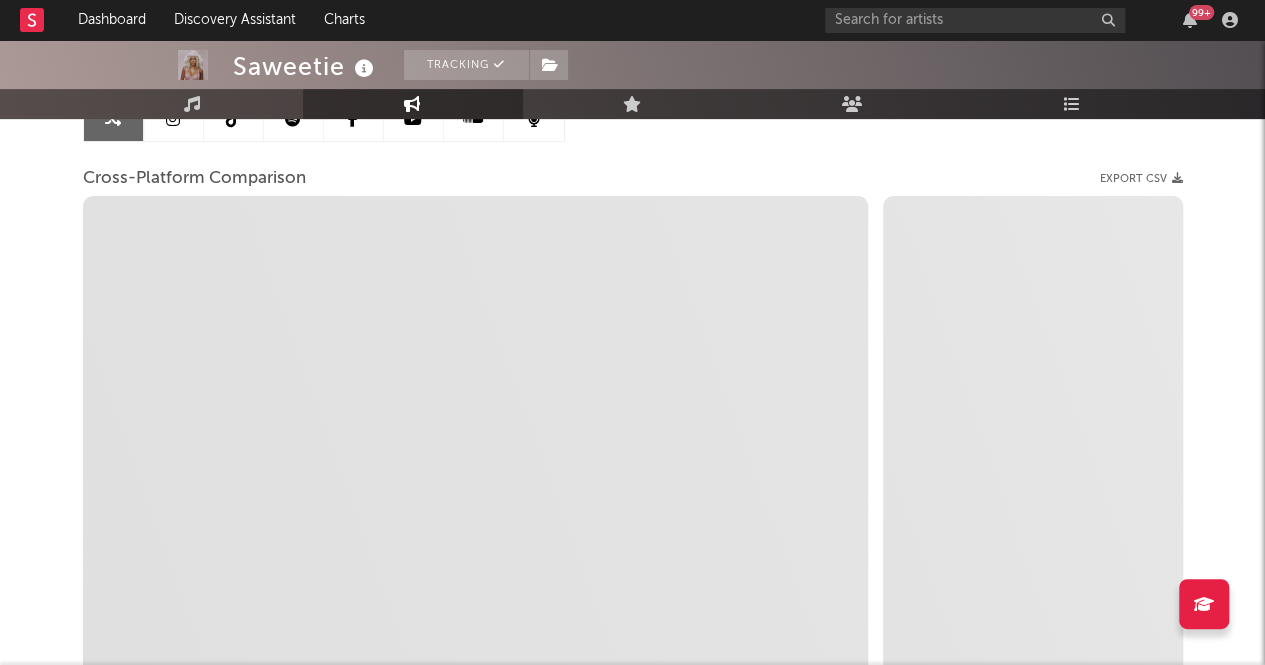 scroll, scrollTop: 253, scrollLeft: 0, axis: vertical 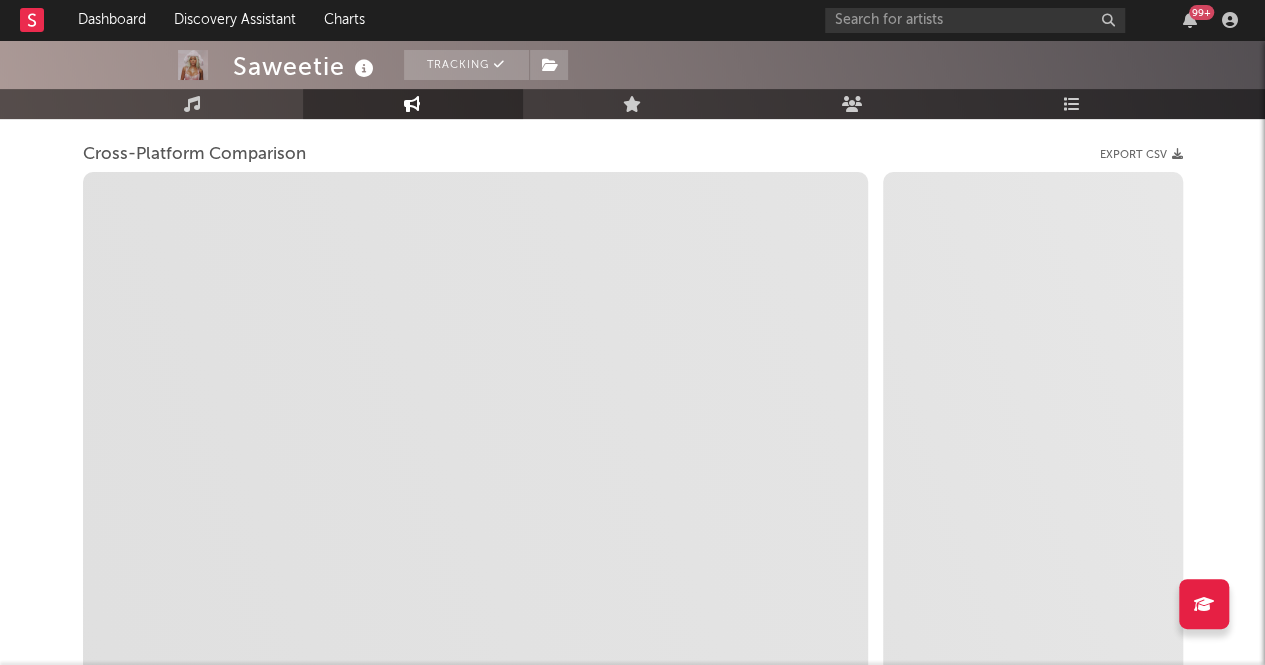 select on "1m" 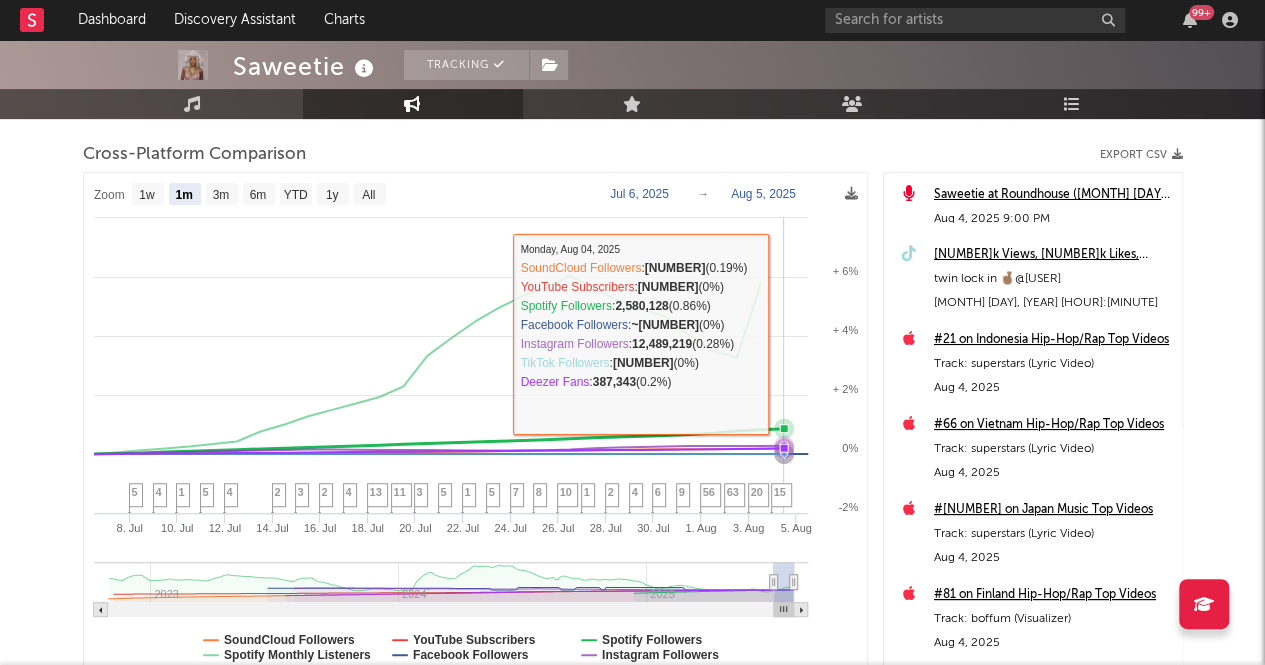 scroll, scrollTop: 0, scrollLeft: 0, axis: both 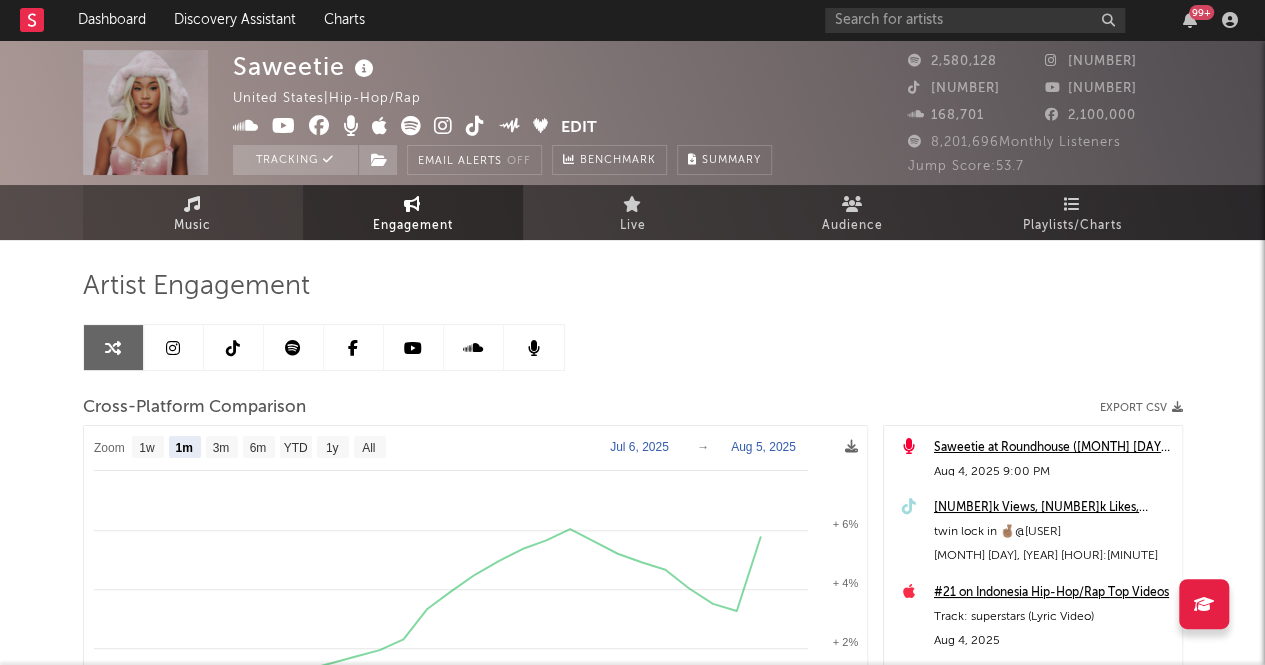 click on "Music" at bounding box center [192, 226] 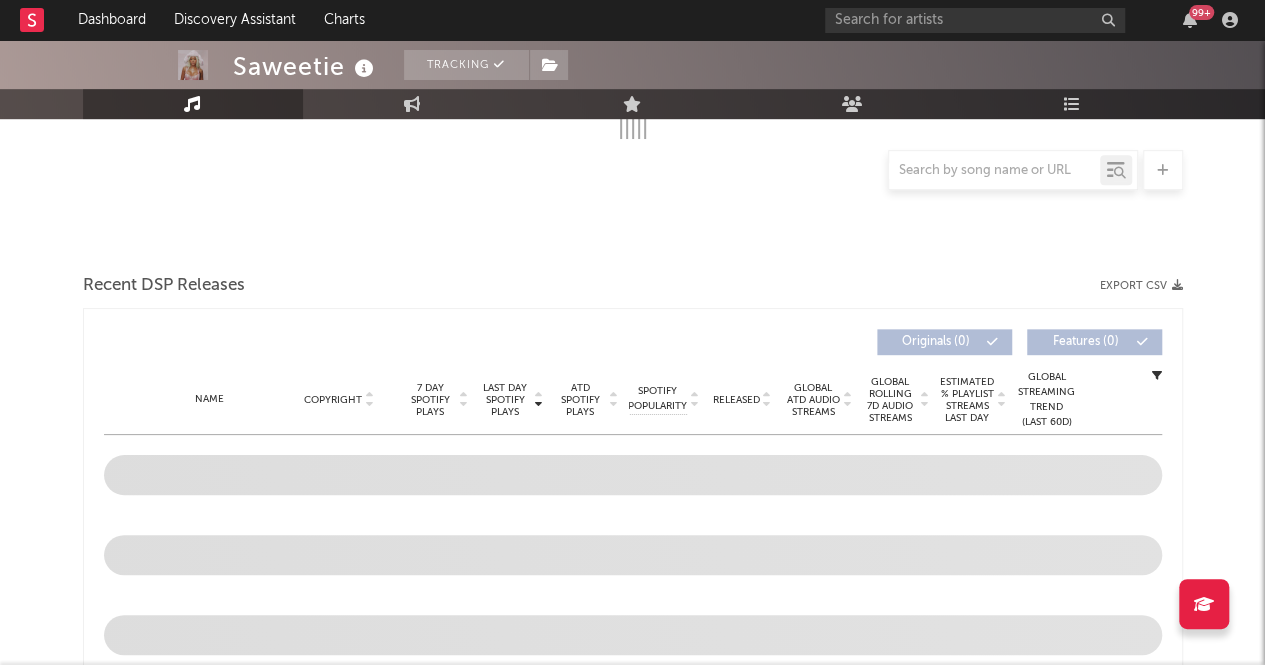 select on "6m" 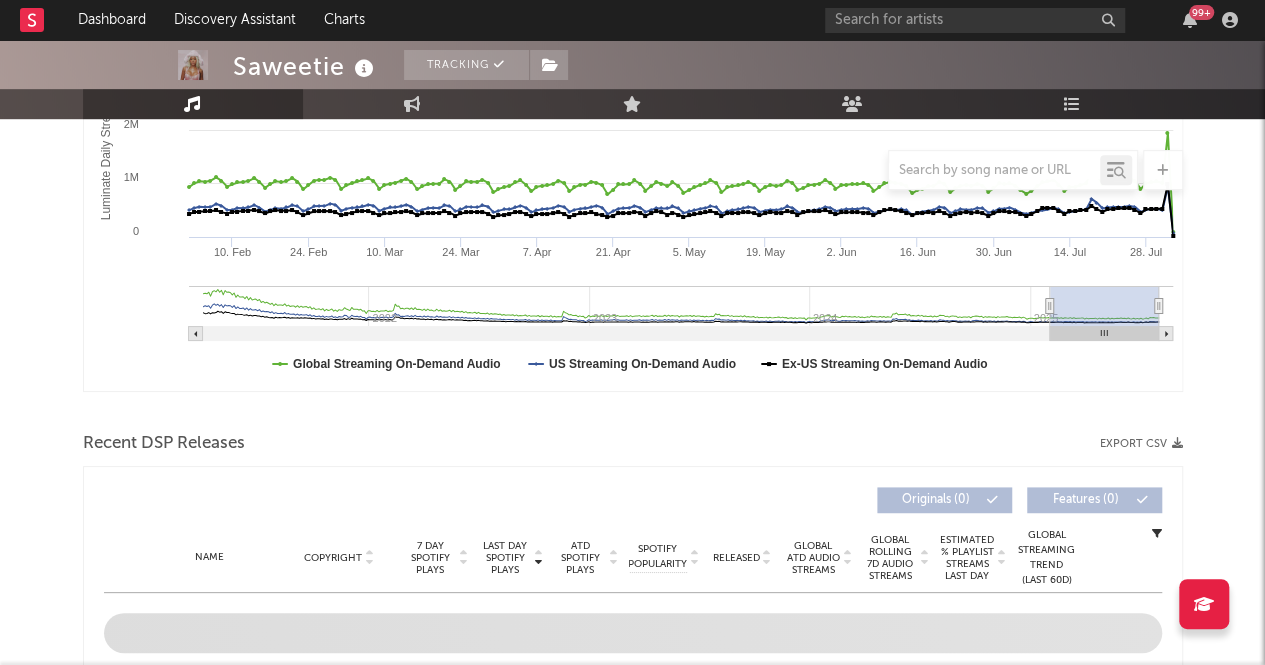 scroll, scrollTop: 563, scrollLeft: 0, axis: vertical 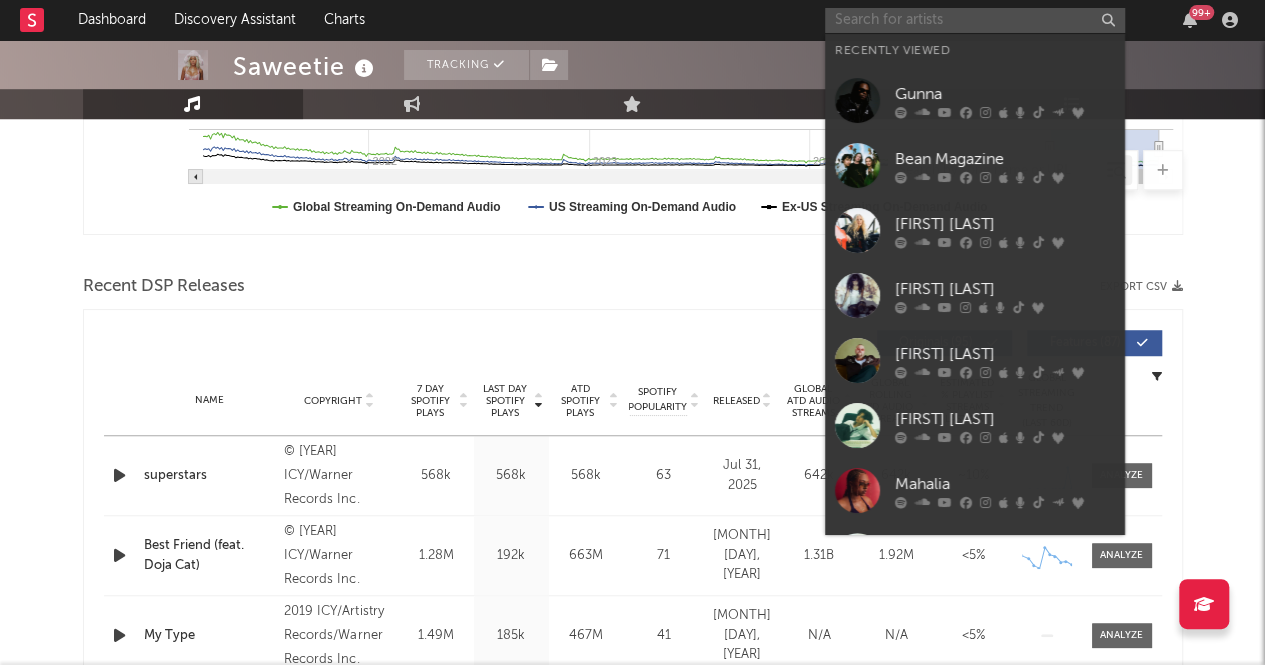 click at bounding box center [975, 20] 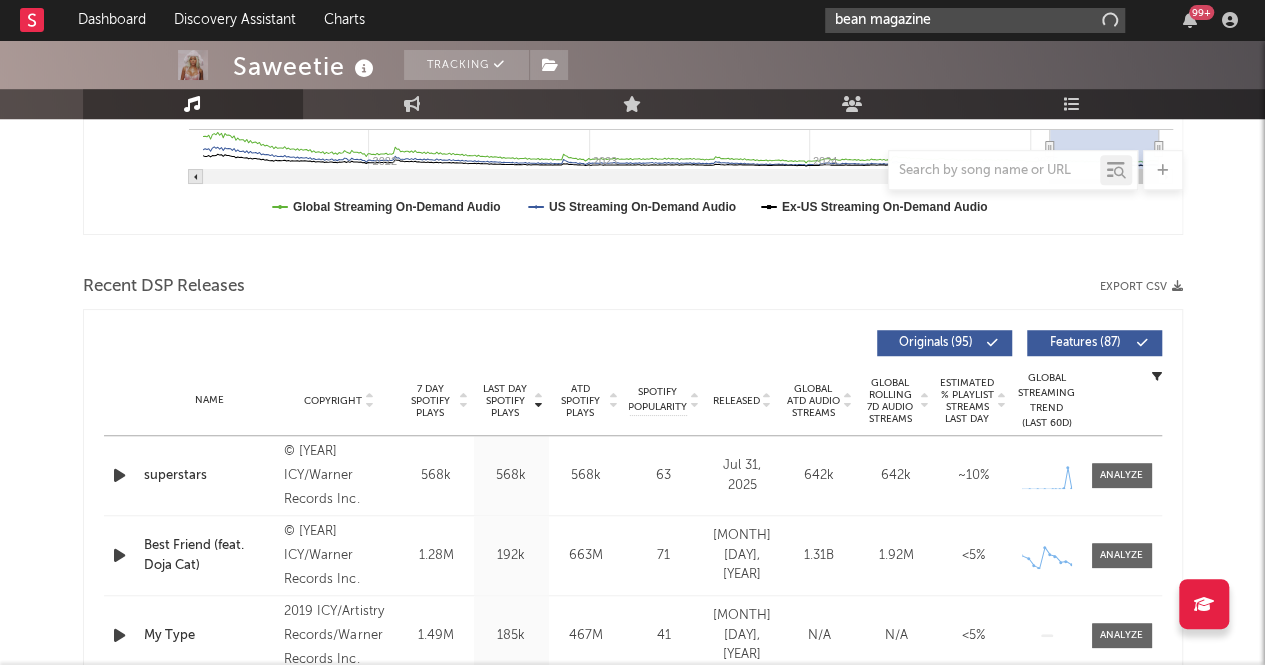 type on "bean magazine" 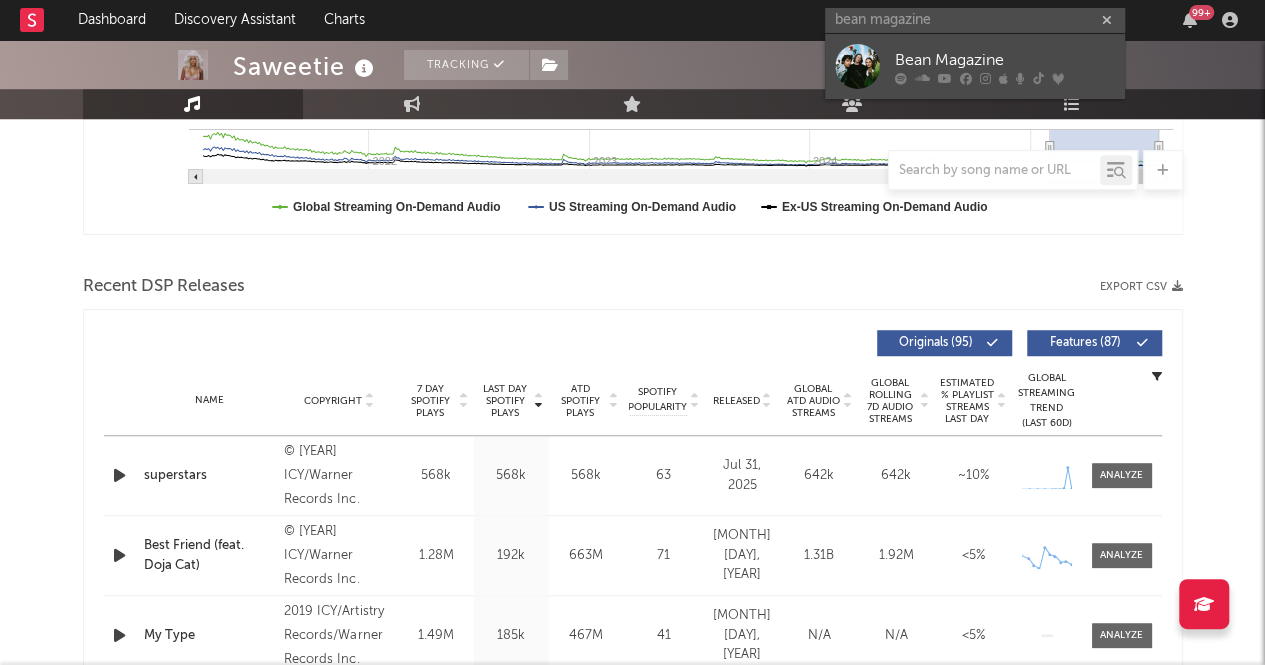 click at bounding box center [857, 66] 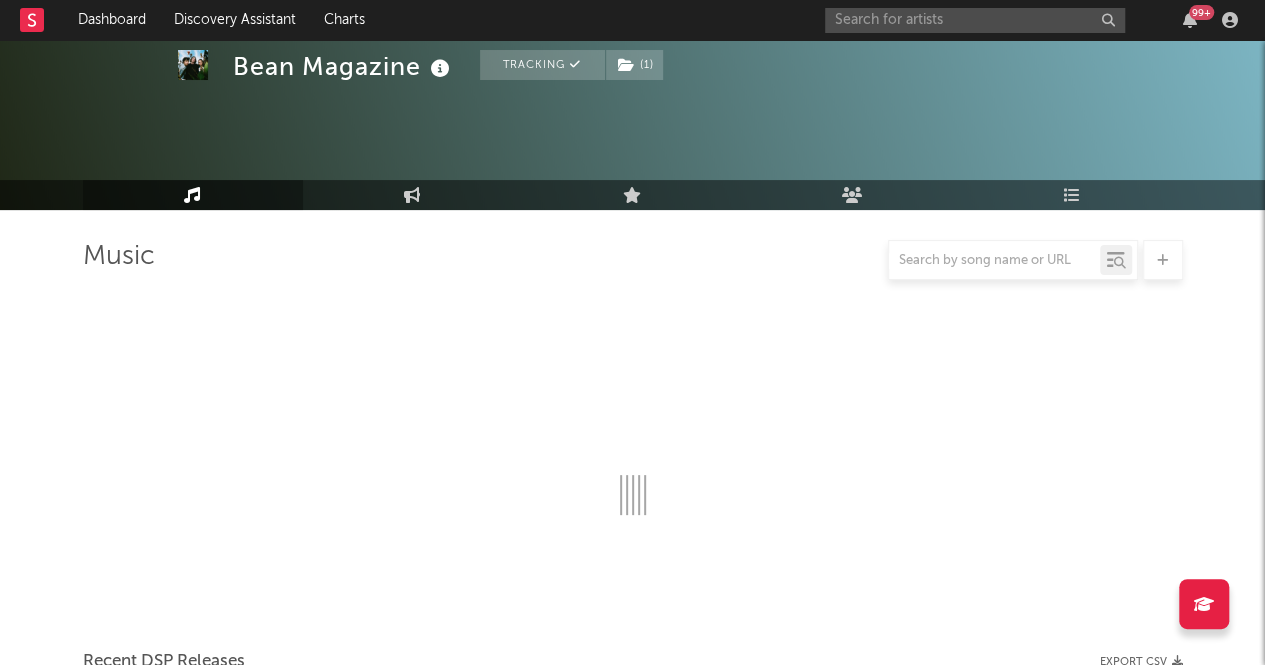 scroll, scrollTop: 563, scrollLeft: 0, axis: vertical 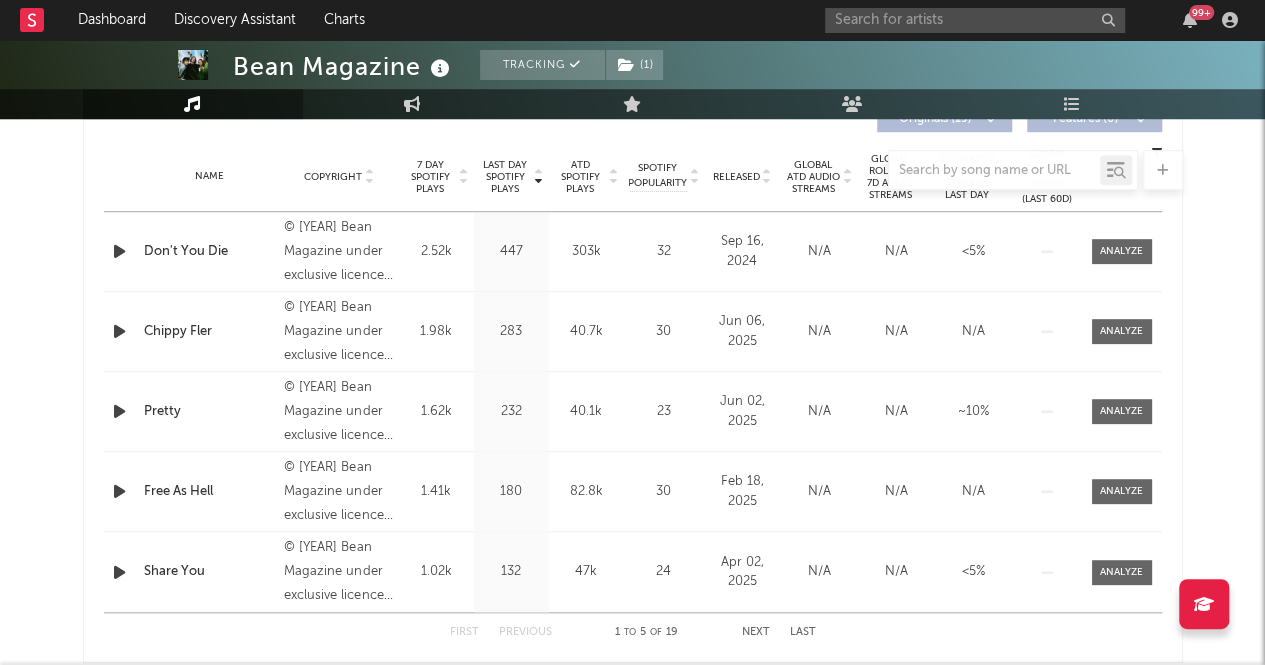 select on "6m" 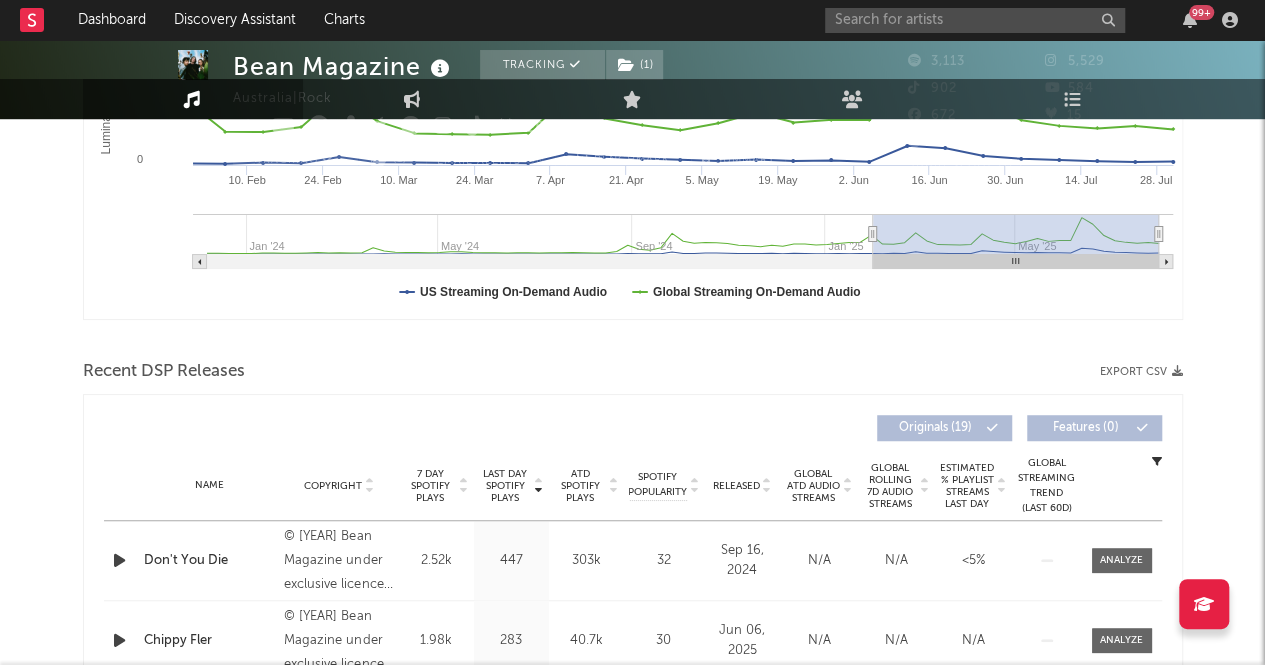 scroll, scrollTop: 0, scrollLeft: 0, axis: both 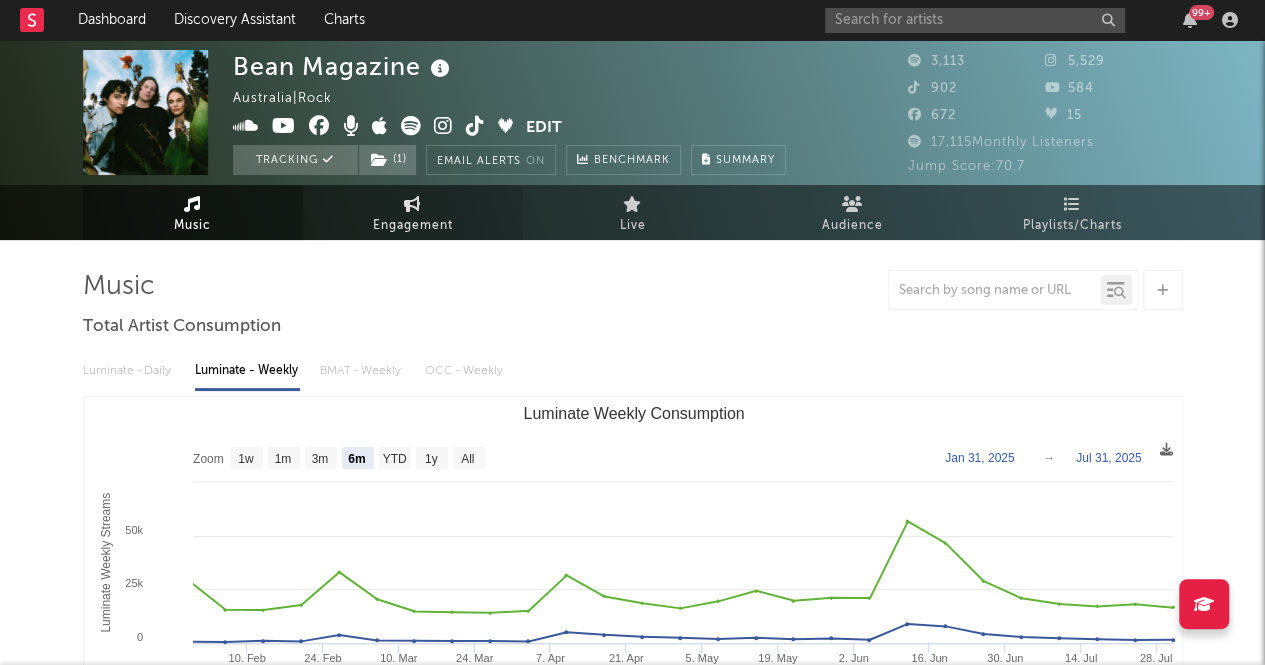 click on "Engagement" at bounding box center (413, 212) 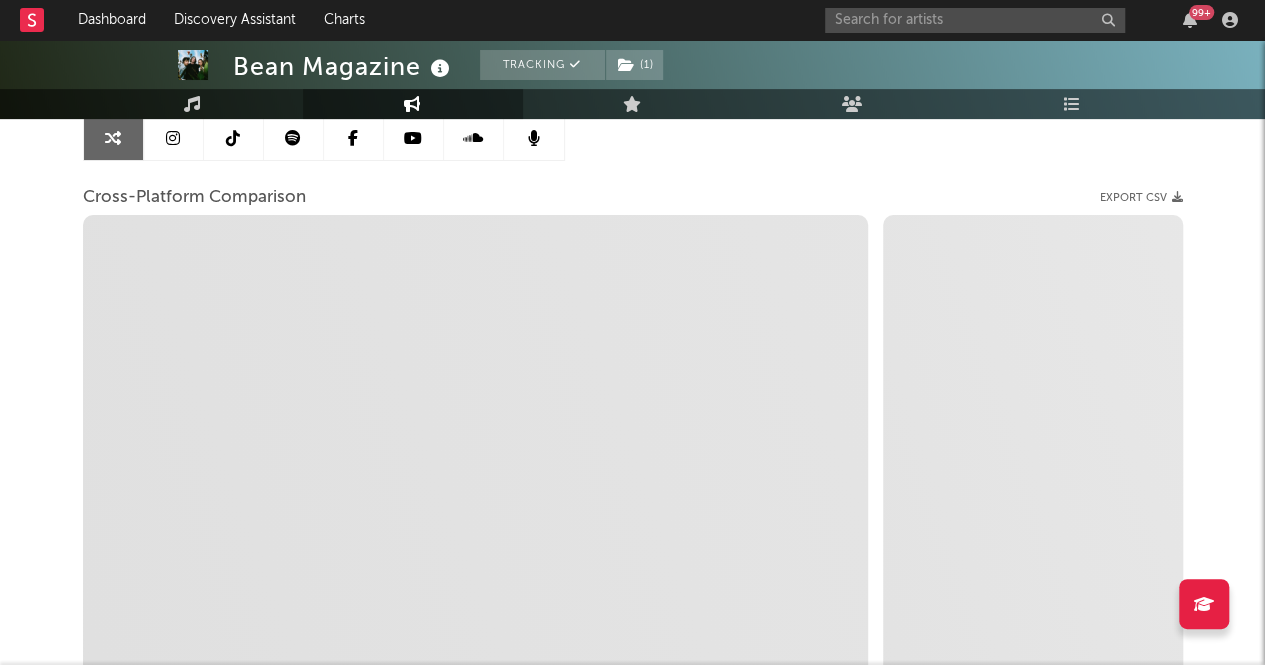 scroll, scrollTop: 211, scrollLeft: 0, axis: vertical 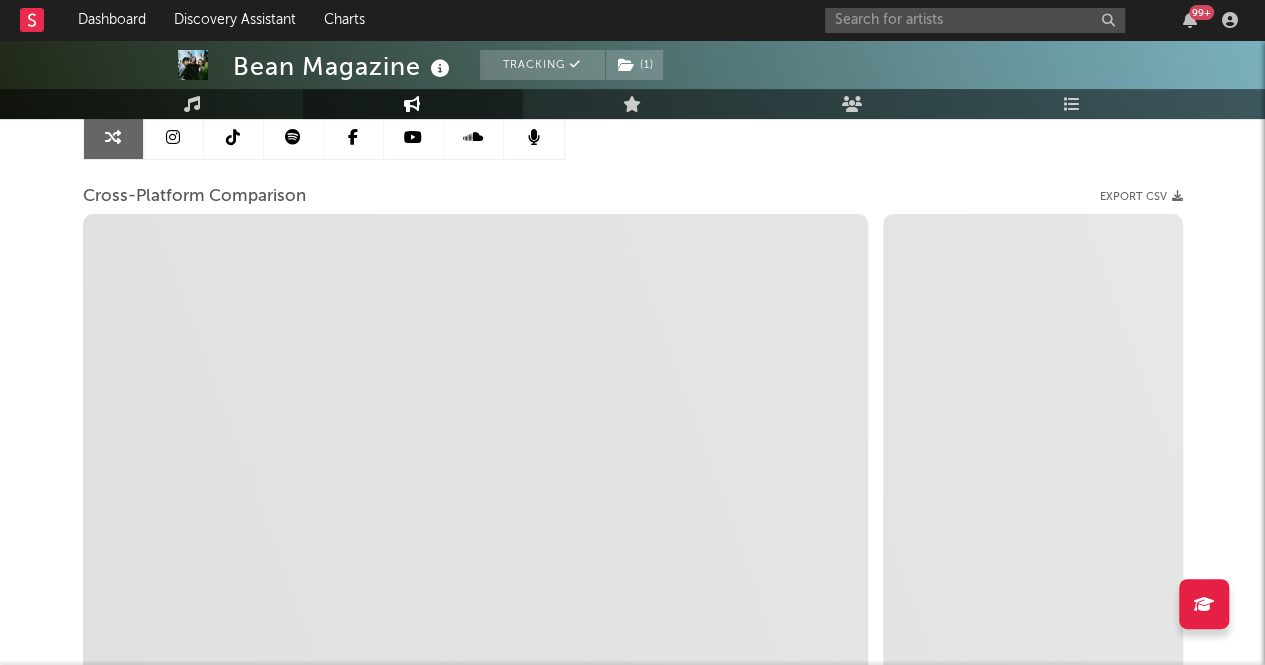 select on "1m" 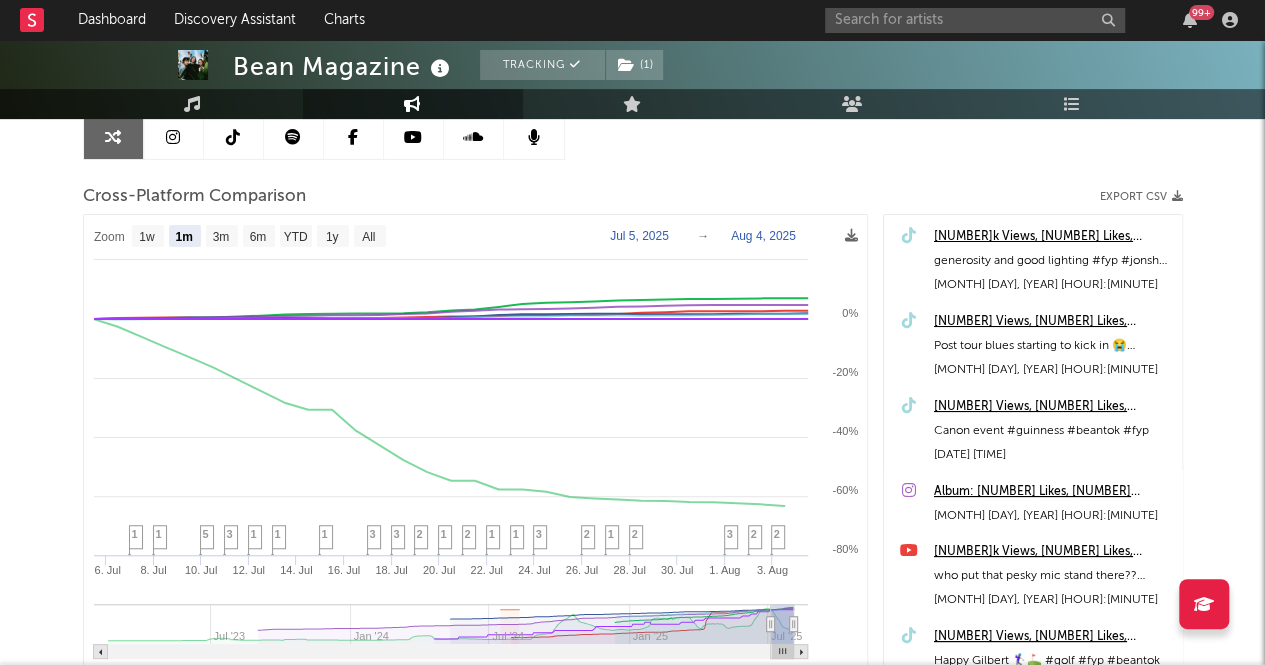 scroll, scrollTop: 0, scrollLeft: 0, axis: both 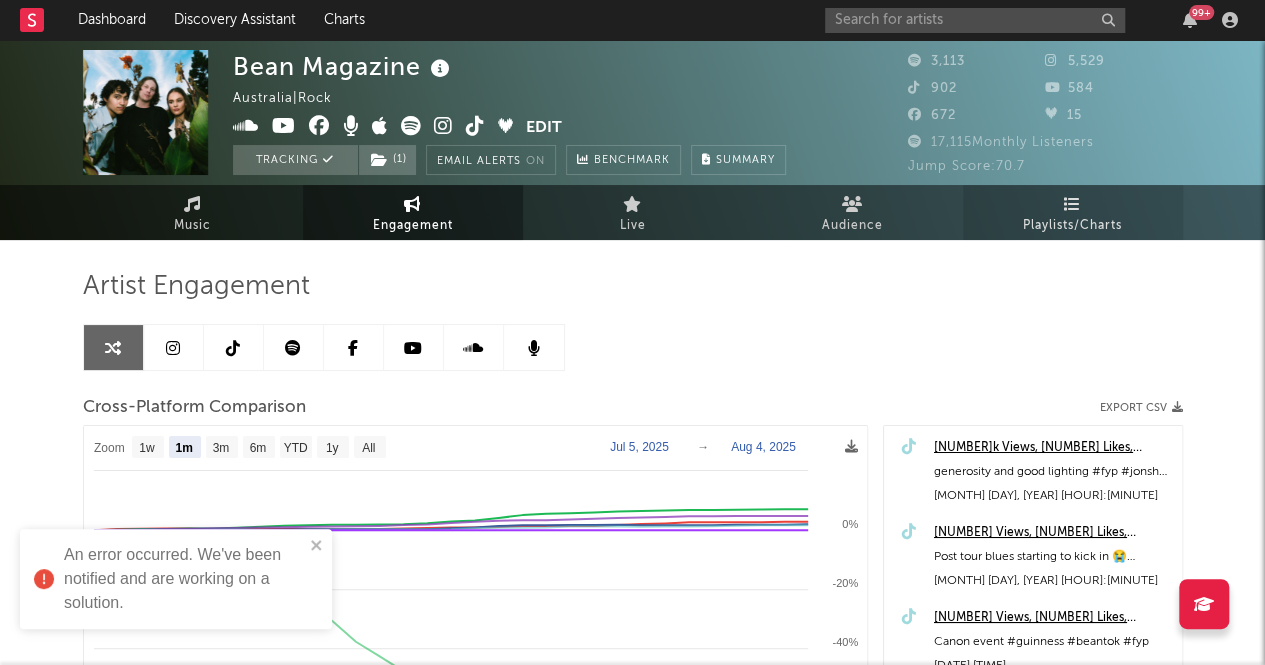 click on "Playlists/Charts" at bounding box center [1072, 226] 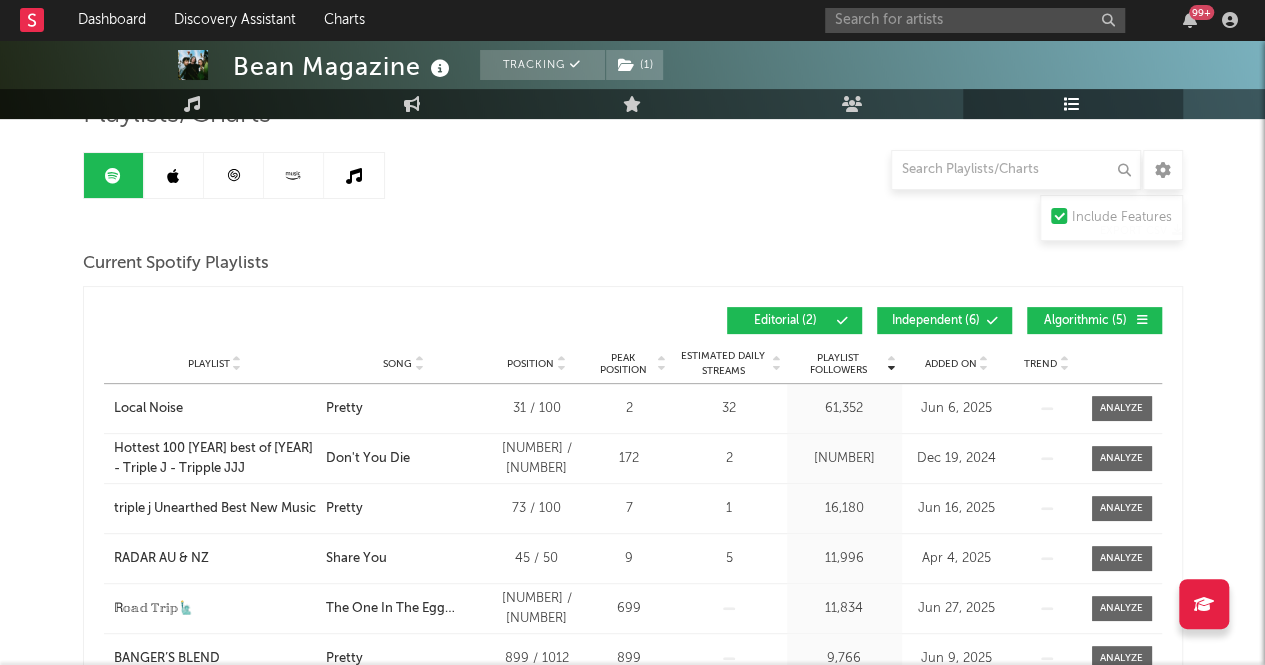 scroll, scrollTop: 171, scrollLeft: 0, axis: vertical 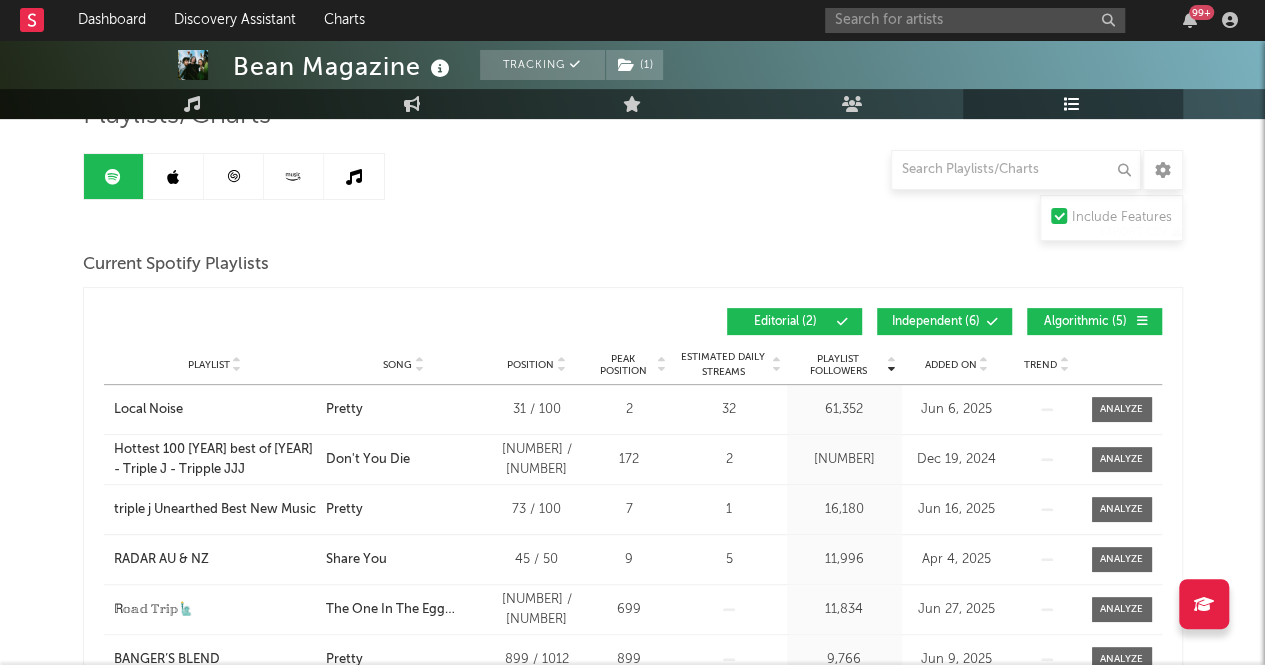click on "Independent   ( 6 )" at bounding box center [944, 321] 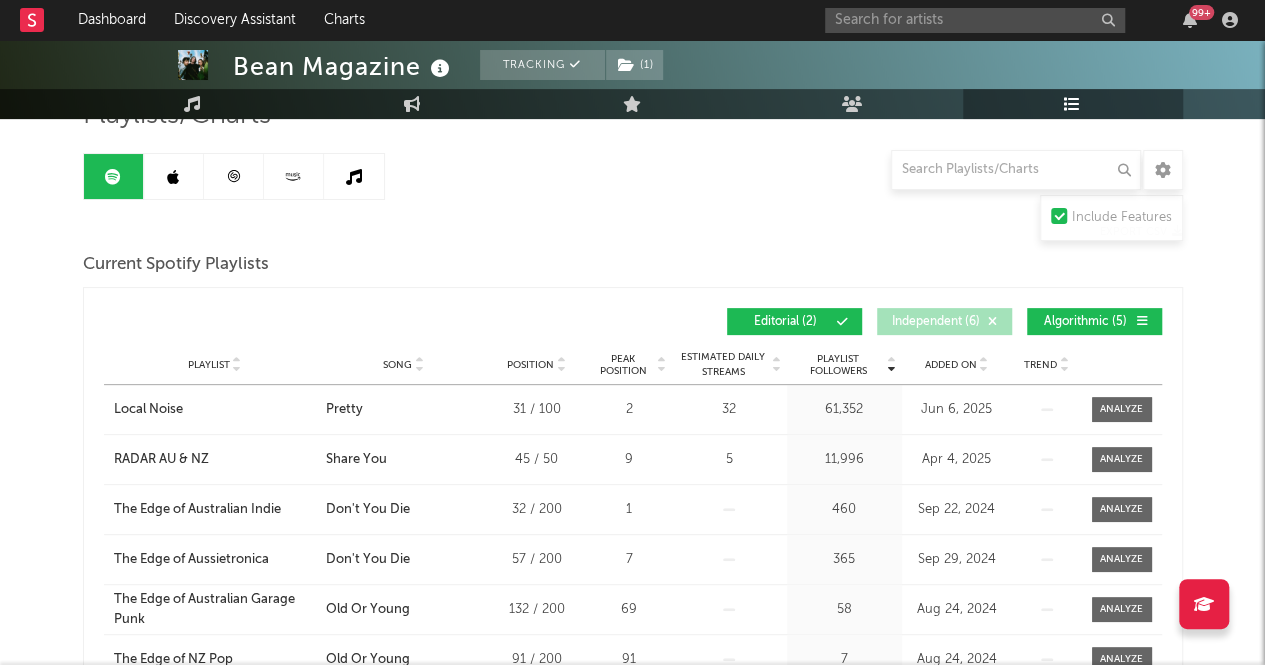 click on "Algorithmic   ([NUMBER])" at bounding box center (1094, 321) 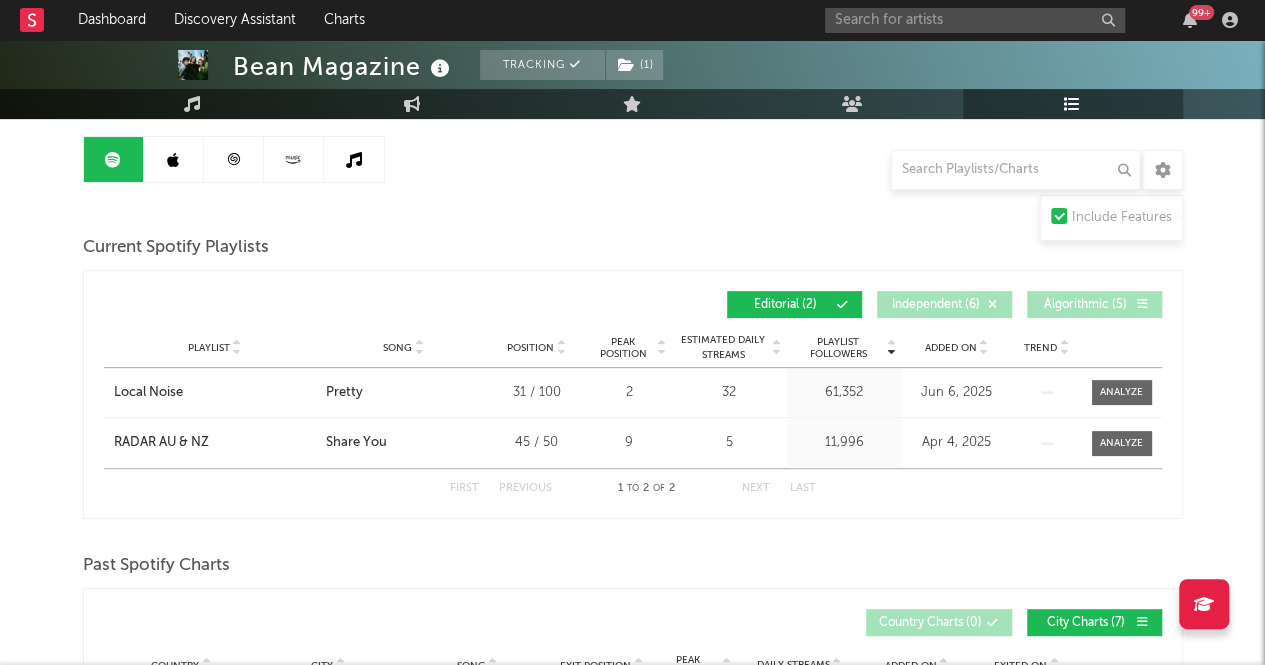 scroll, scrollTop: 0, scrollLeft: 0, axis: both 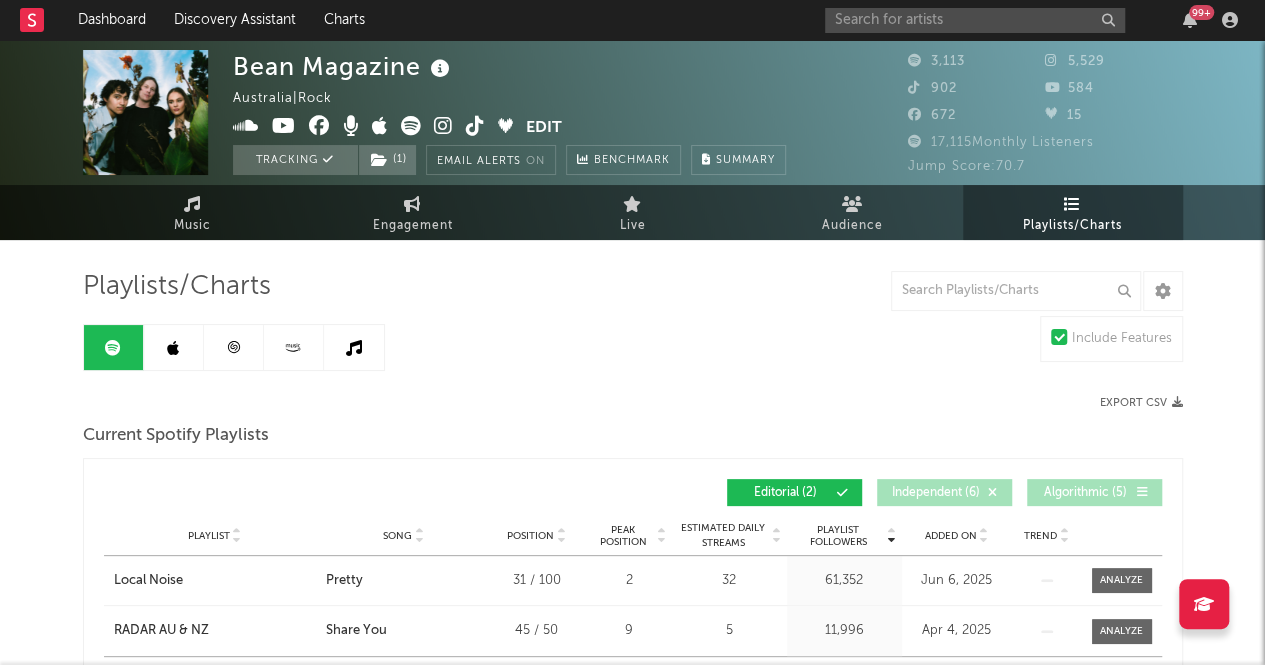 click at bounding box center (174, 347) 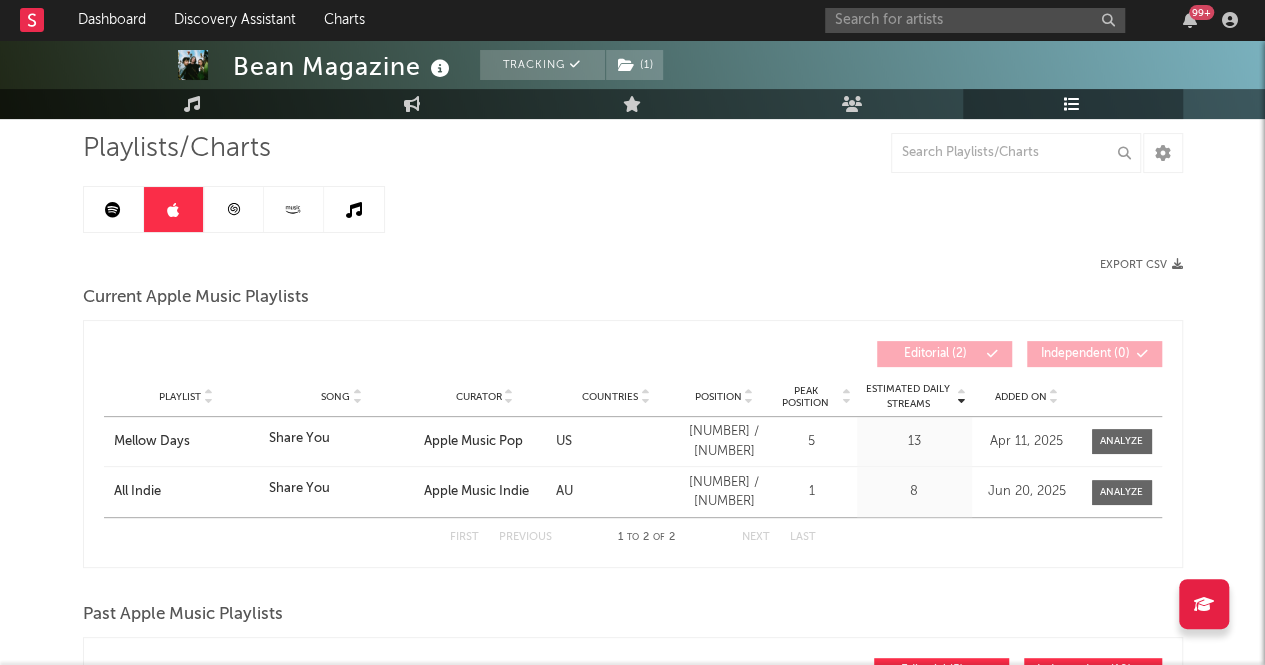 scroll, scrollTop: 0, scrollLeft: 0, axis: both 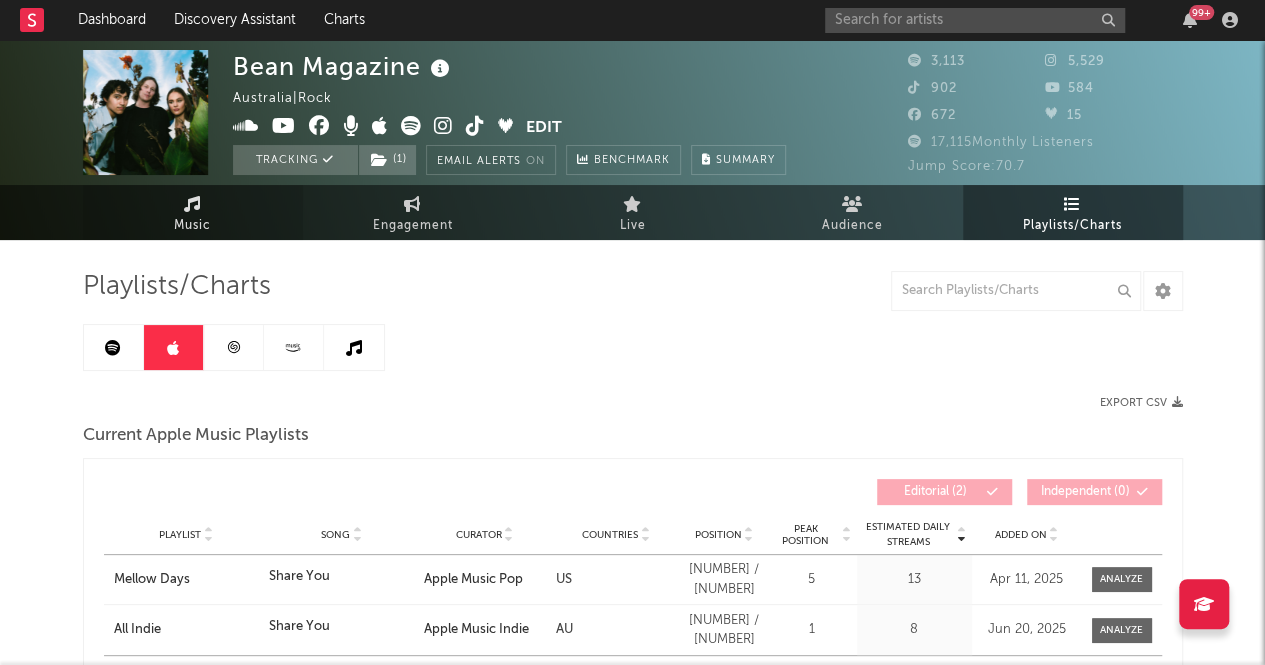 click on "Music" at bounding box center [193, 212] 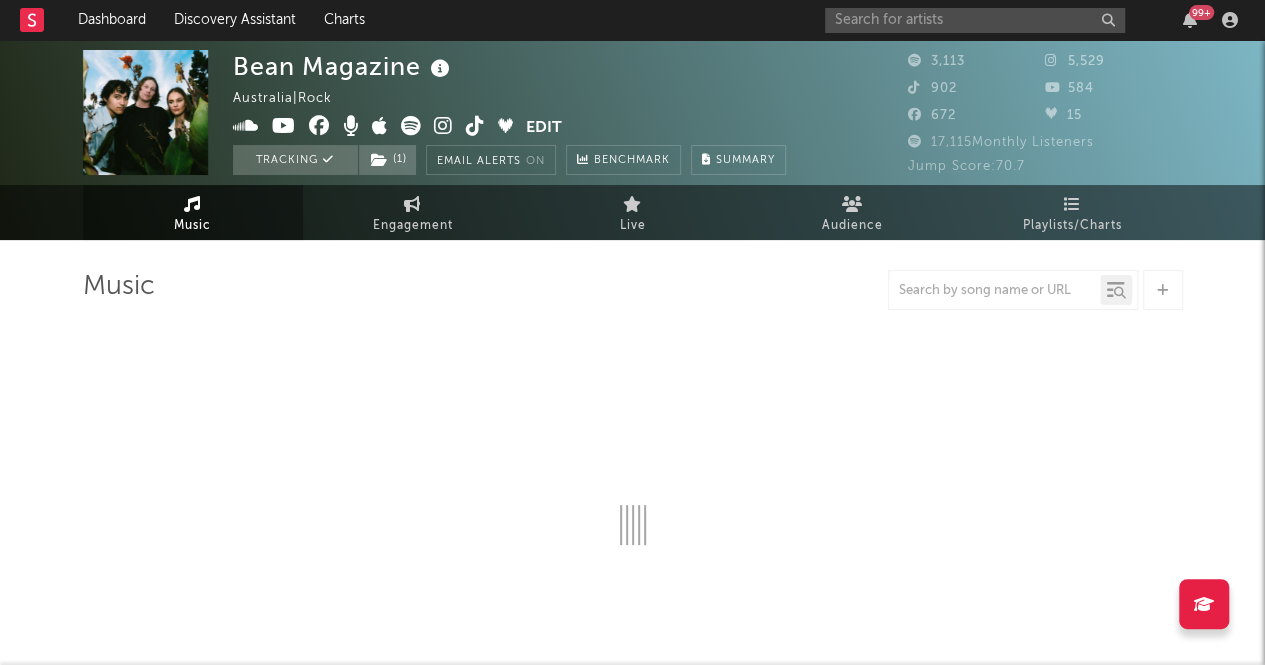 select on "6m" 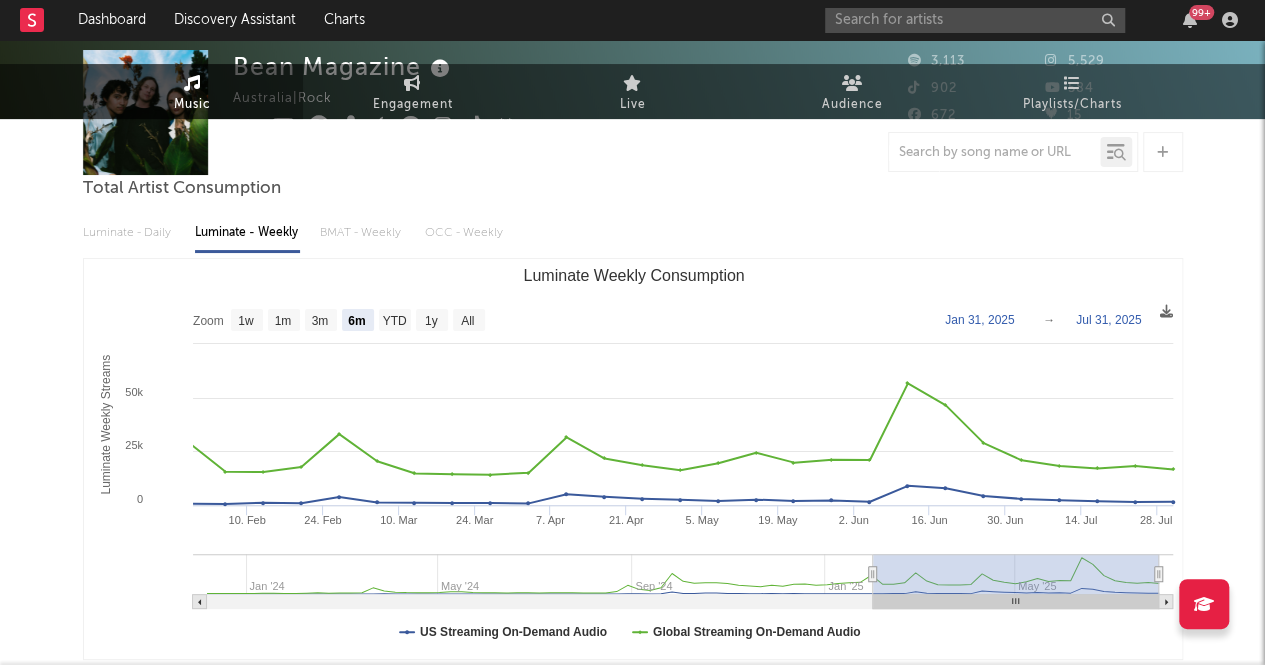 scroll, scrollTop: 0, scrollLeft: 0, axis: both 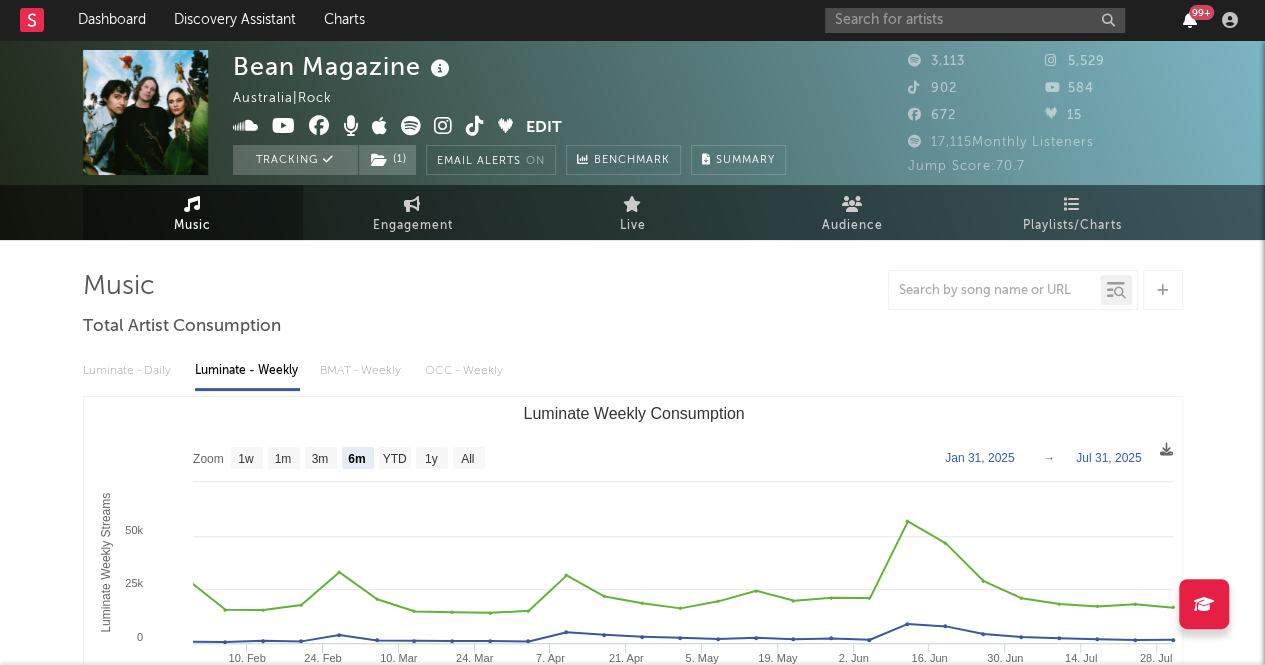click at bounding box center (1190, 20) 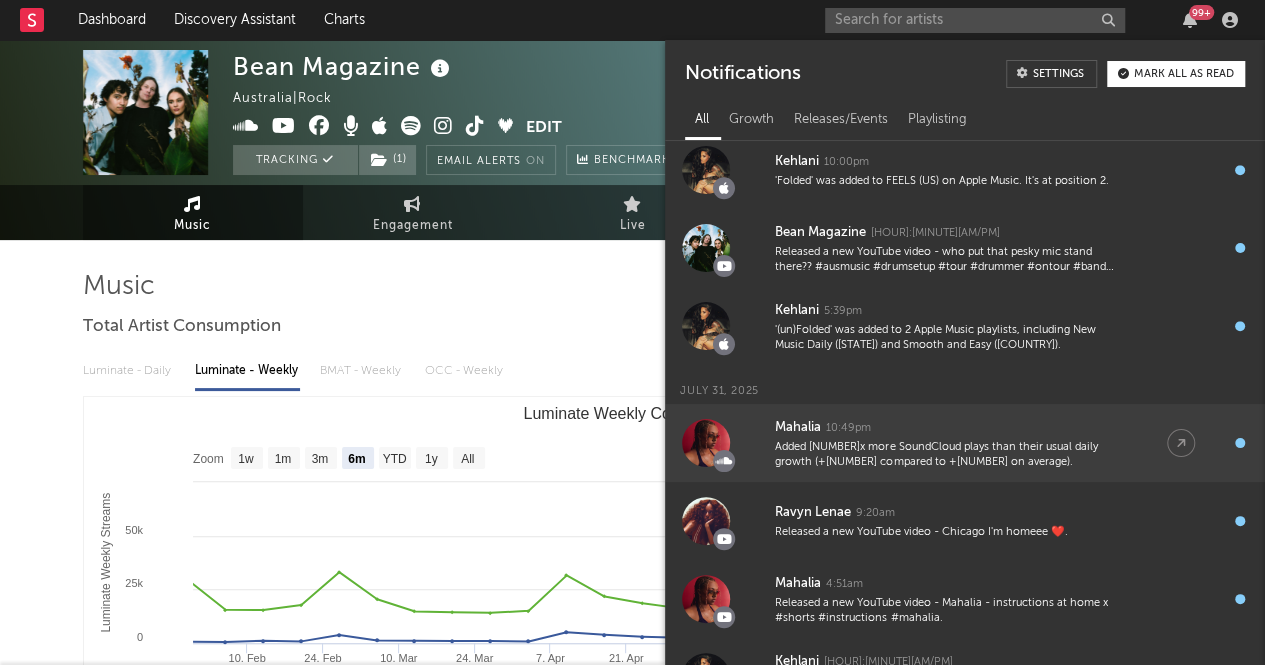 scroll, scrollTop: 830, scrollLeft: 0, axis: vertical 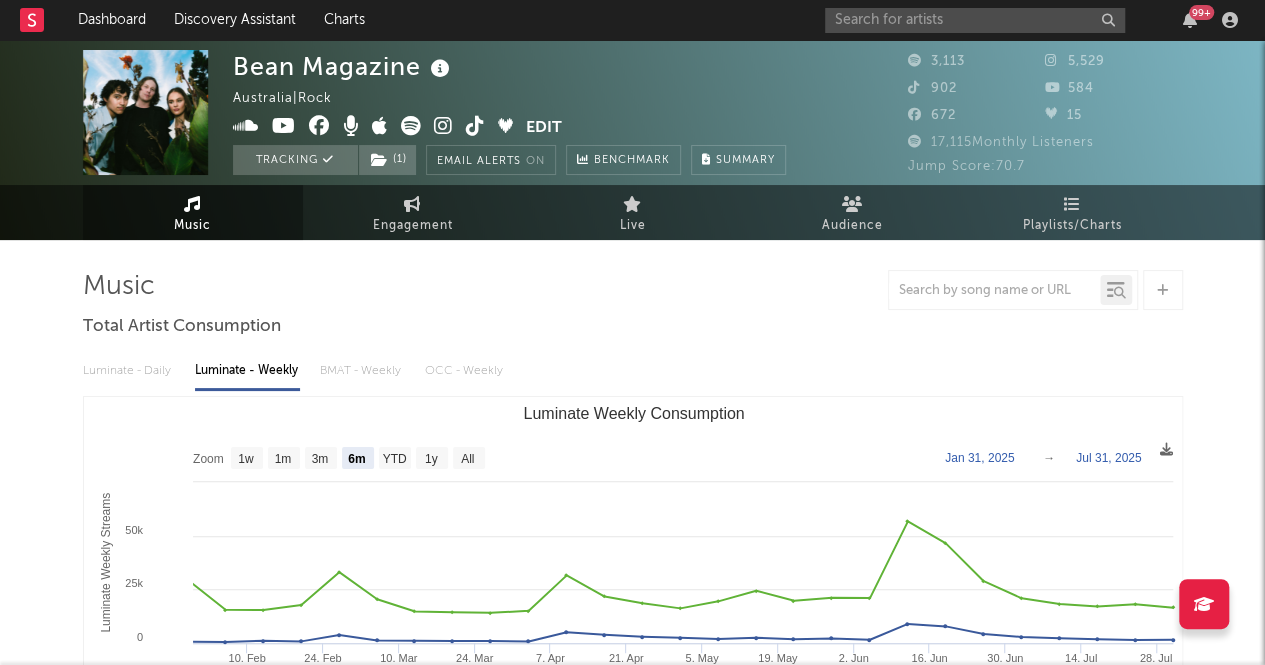 click at bounding box center (633, 290) 